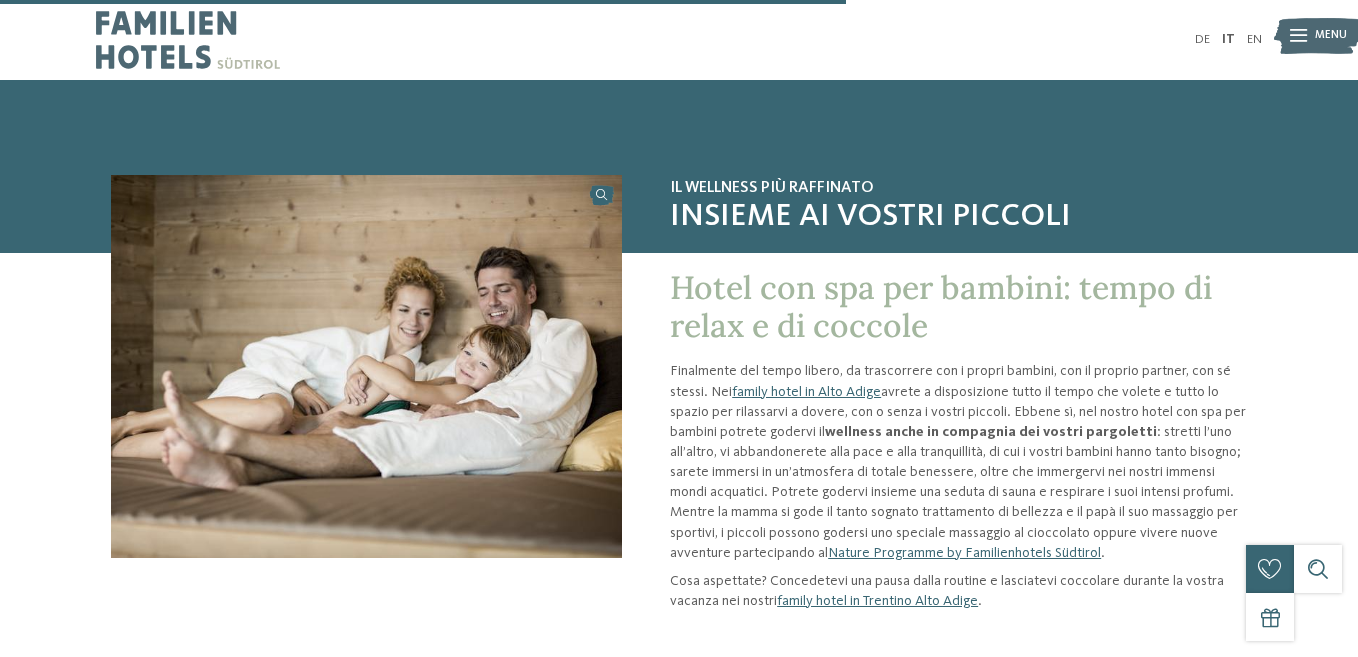 scroll, scrollTop: 1500, scrollLeft: 0, axis: vertical 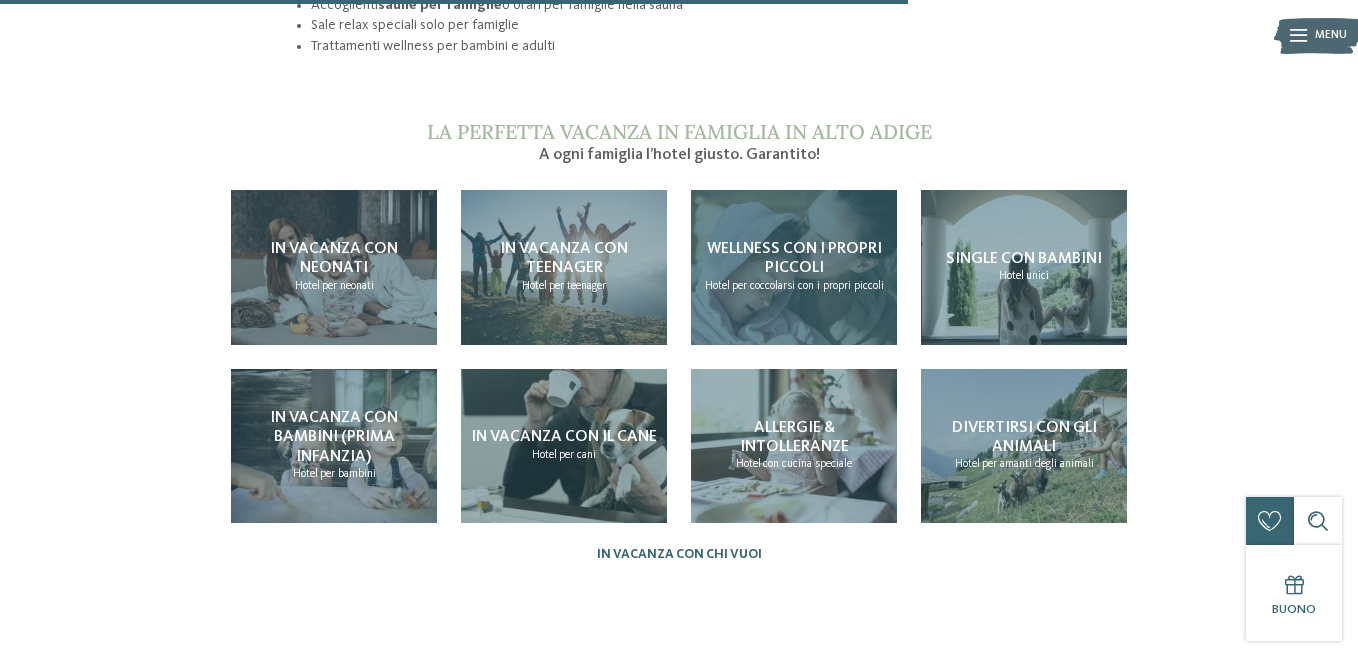 click on "Wellness con i propri piccoli" at bounding box center (794, 258) 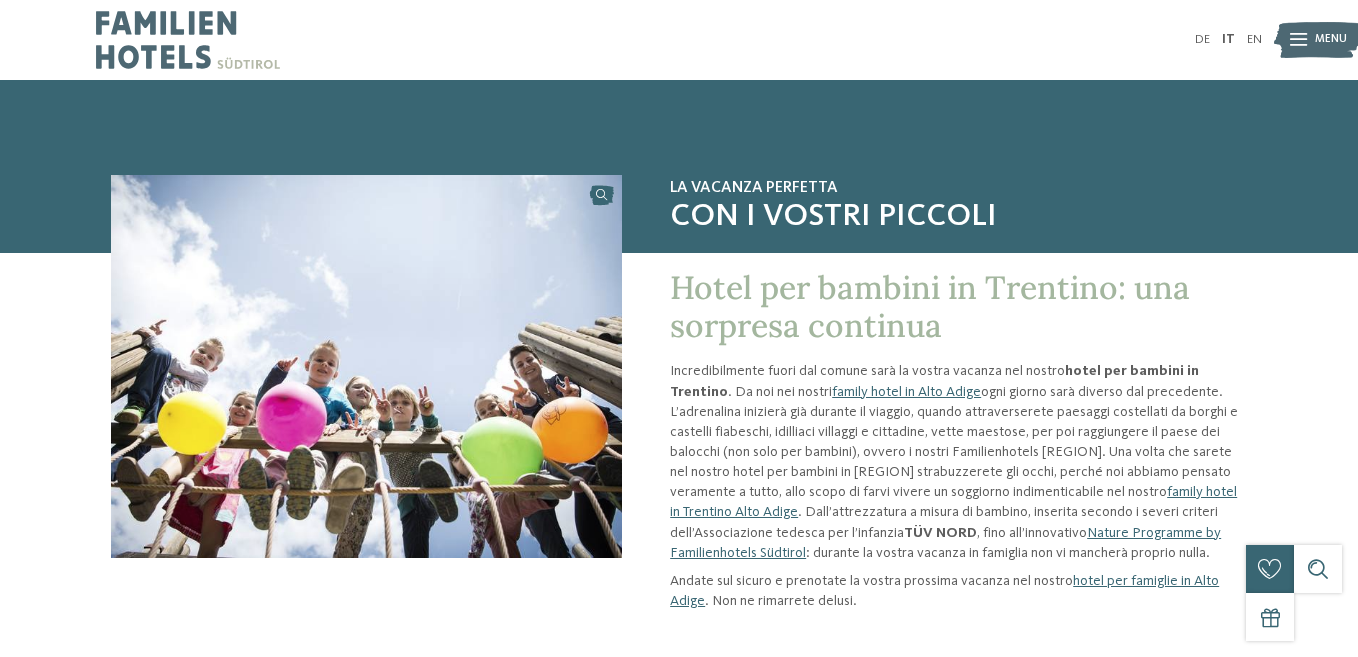 scroll, scrollTop: 0, scrollLeft: 0, axis: both 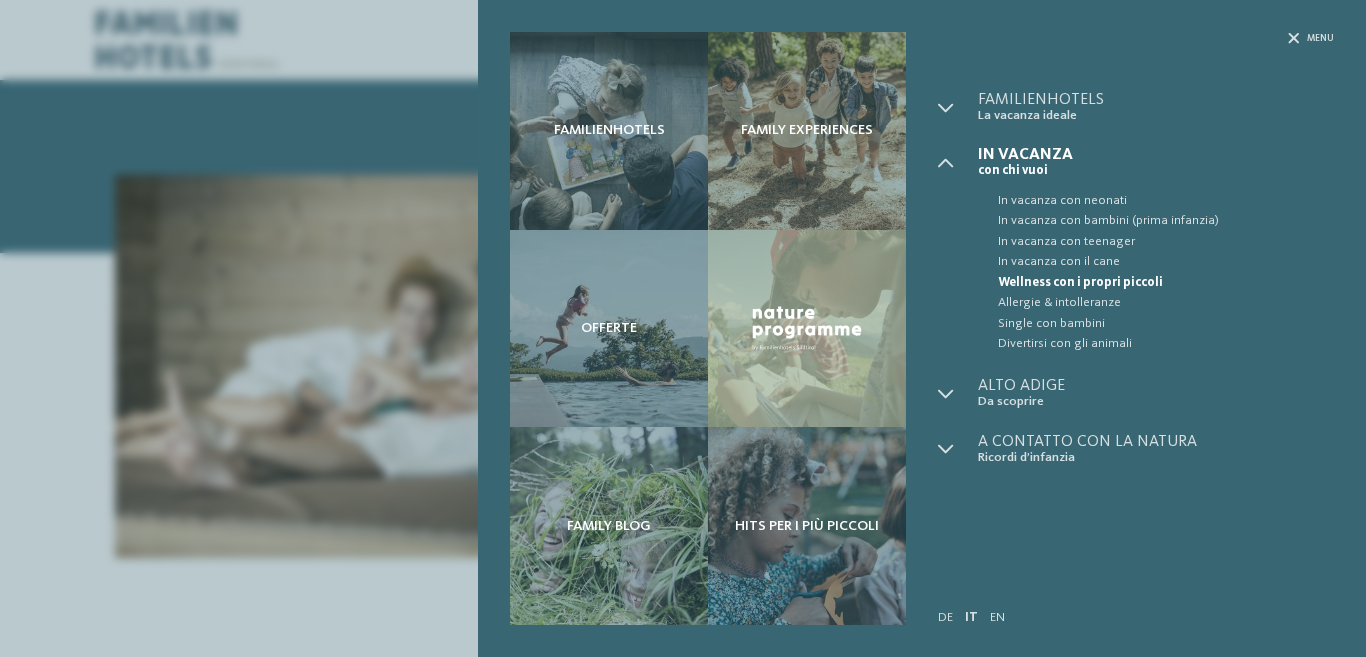 click on "Familienhotels
Family experiences
Offerte" at bounding box center [683, 328] 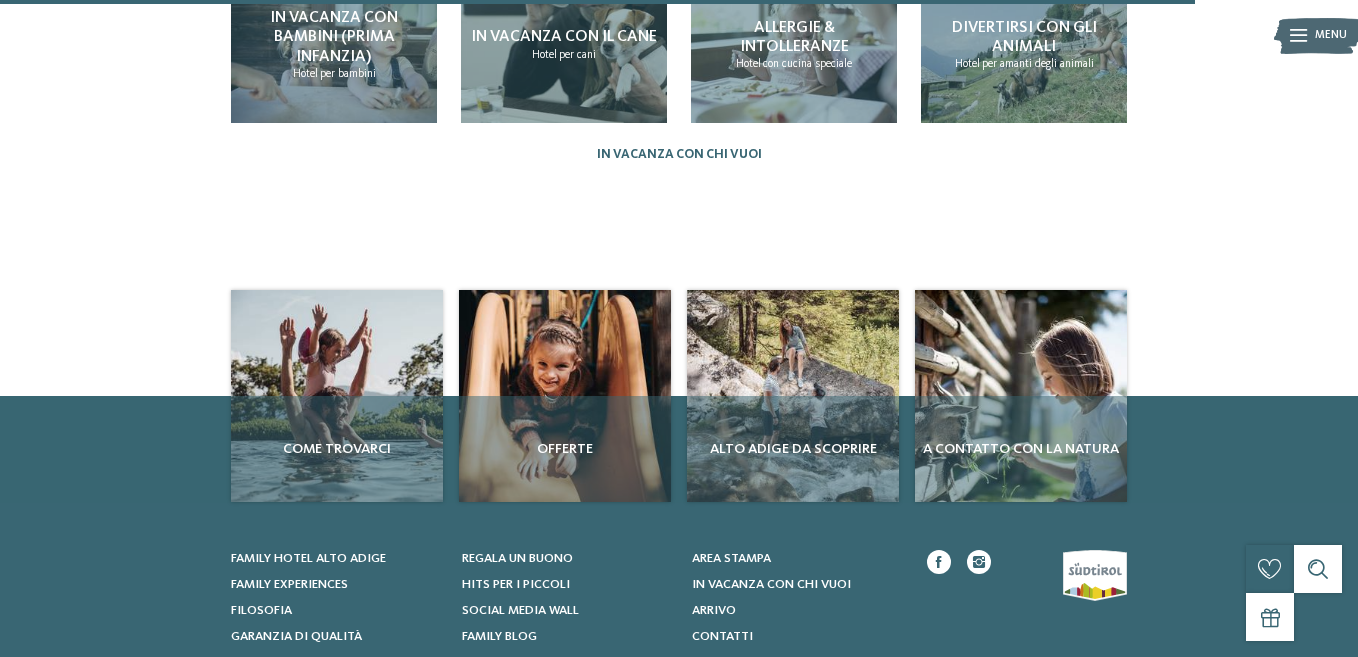 scroll, scrollTop: 2200, scrollLeft: 0, axis: vertical 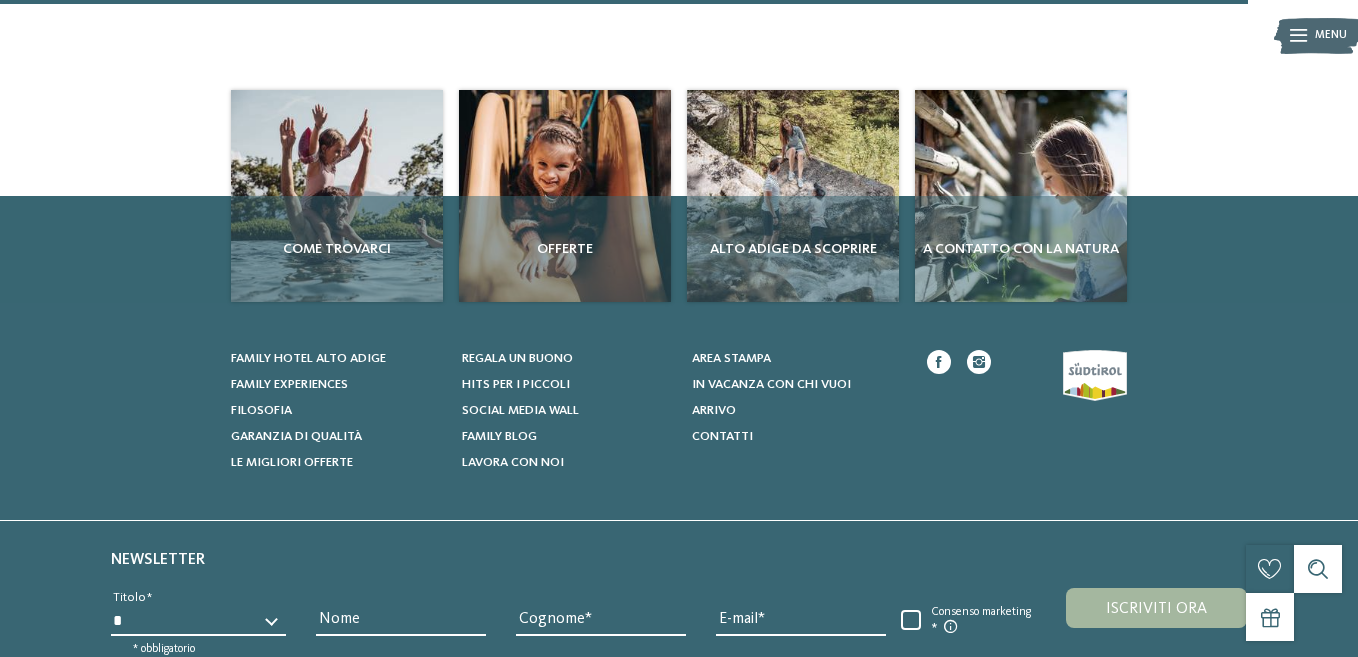drag, startPoint x: 293, startPoint y: 354, endPoint x: 115, endPoint y: 410, distance: 186.60118 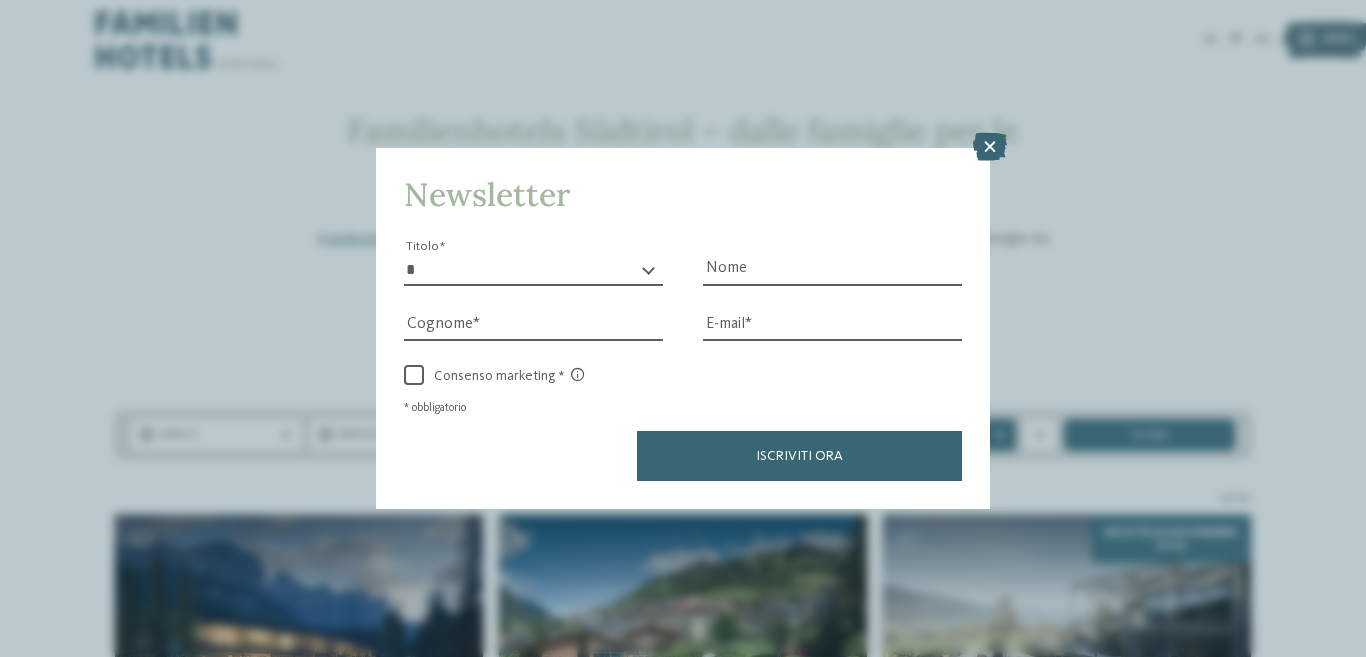 scroll, scrollTop: 0, scrollLeft: 0, axis: both 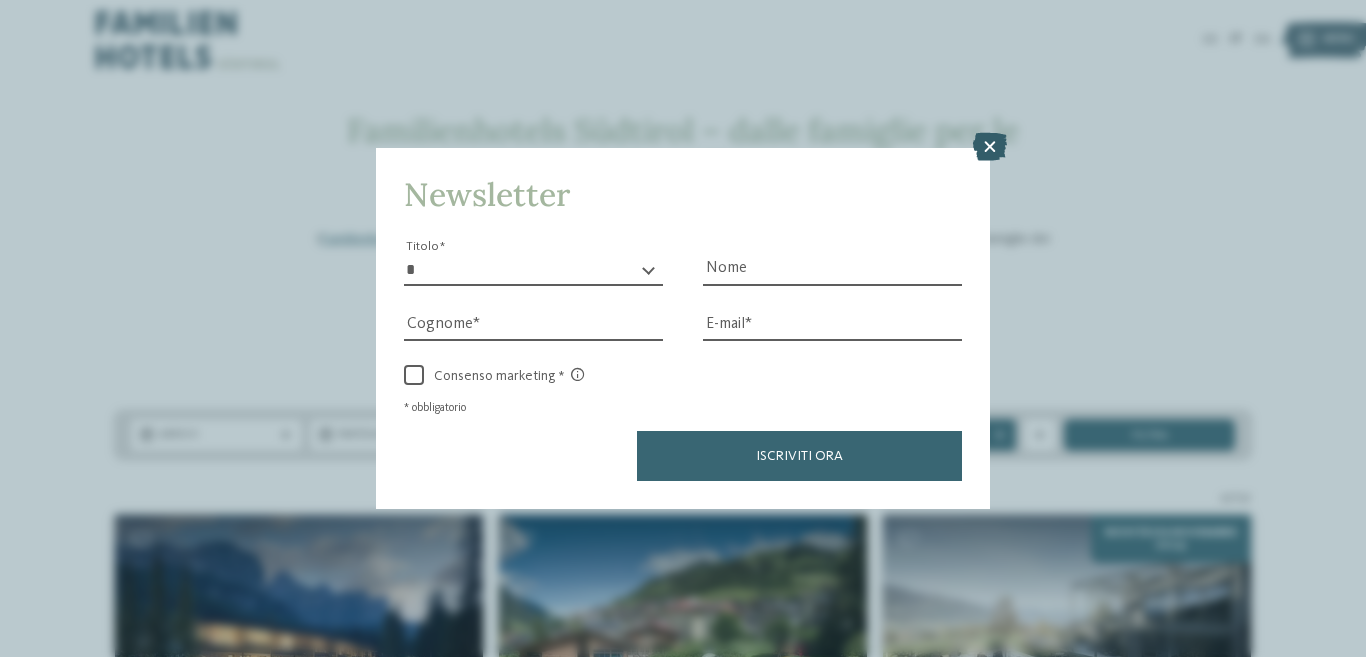 click at bounding box center (990, 147) 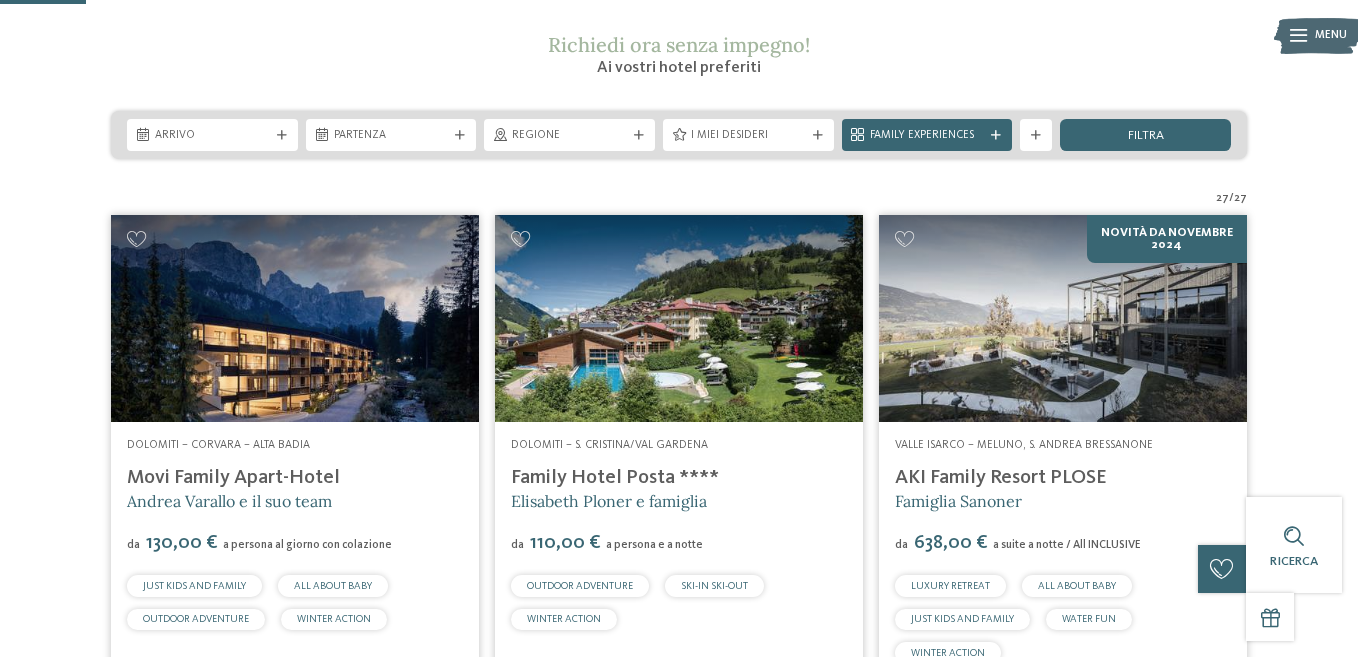 scroll, scrollTop: 400, scrollLeft: 0, axis: vertical 